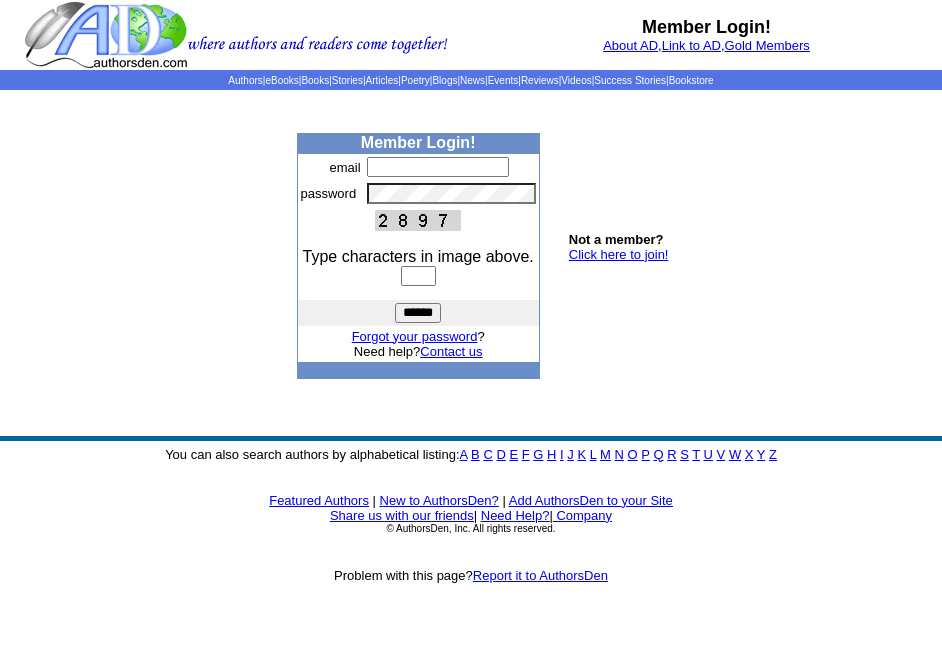 scroll, scrollTop: 0, scrollLeft: 0, axis: both 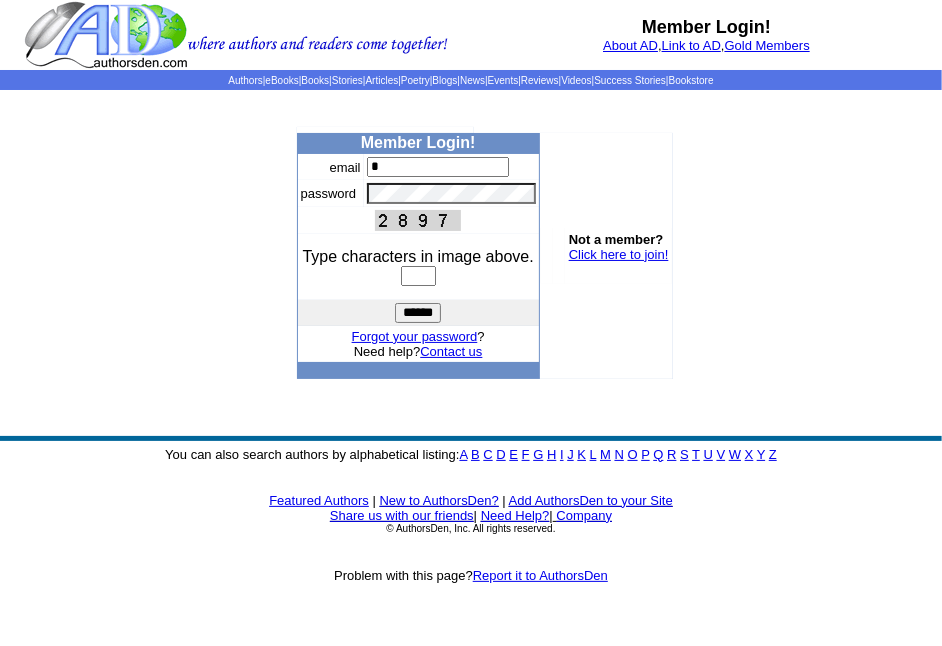 type on "**********" 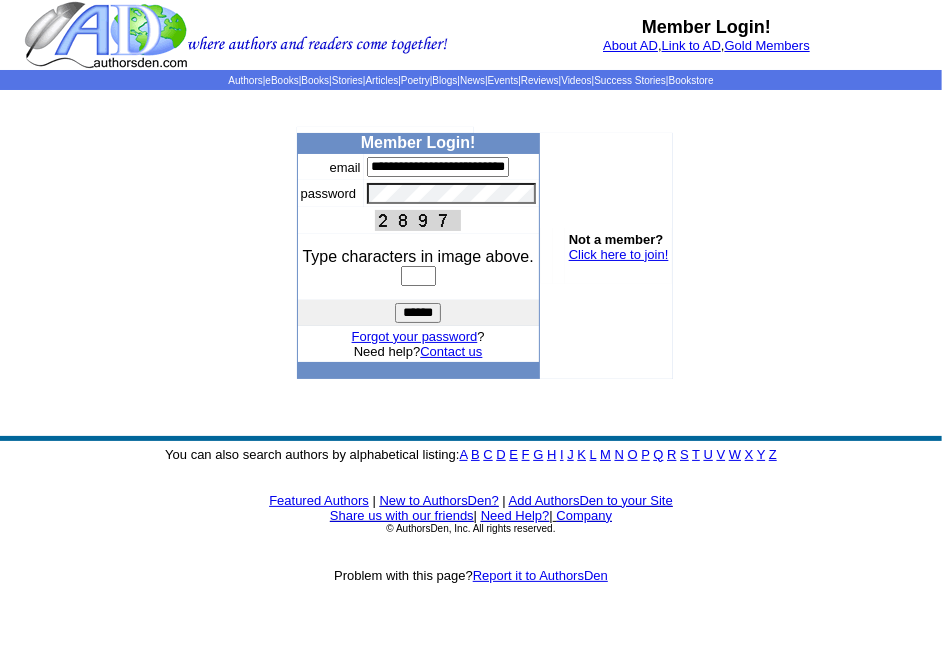 click at bounding box center (418, 276) 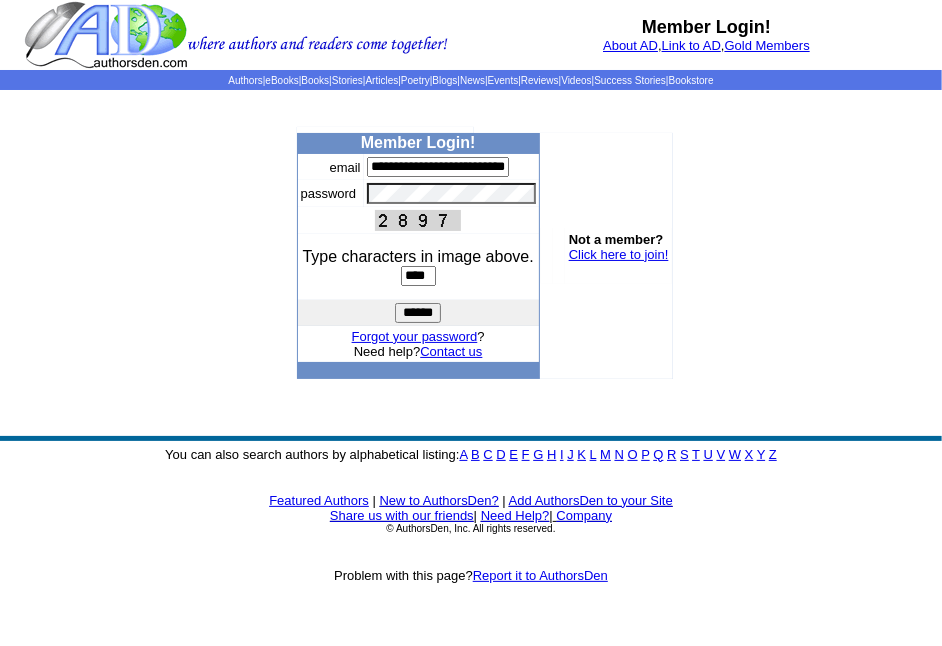 type on "****" 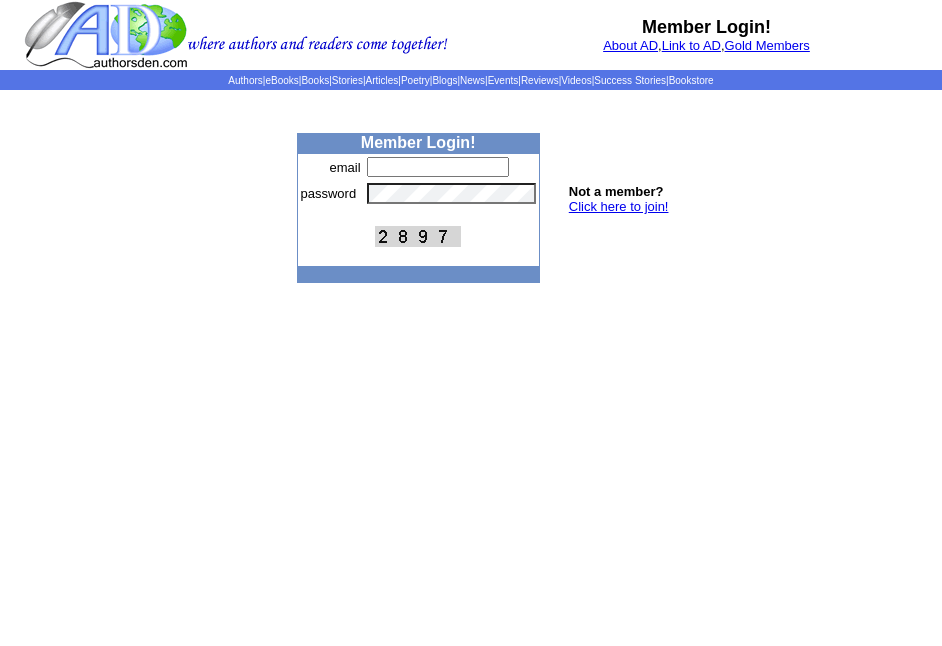 scroll, scrollTop: 0, scrollLeft: 0, axis: both 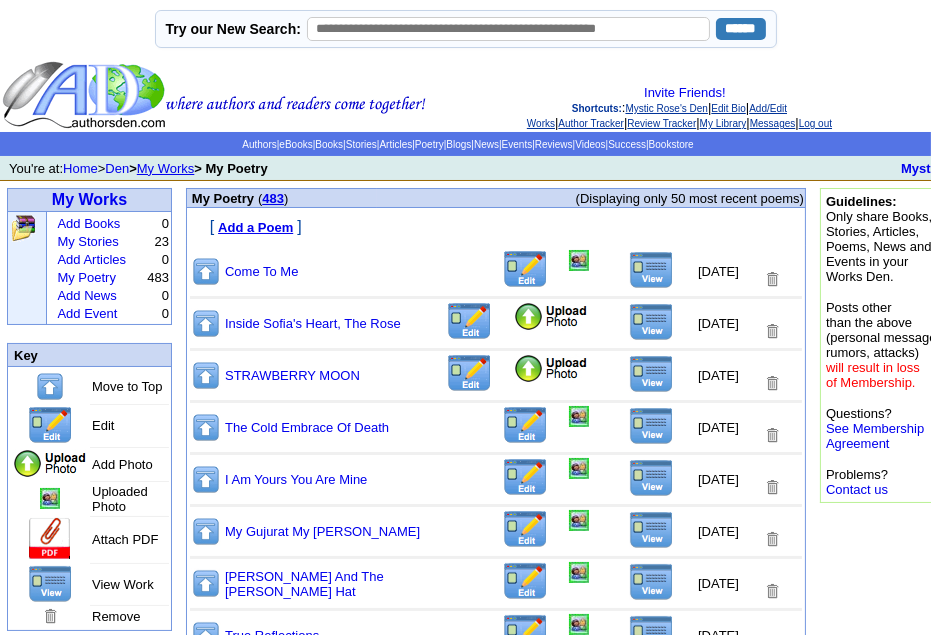 click on "Add a Poem" at bounding box center (255, 227) 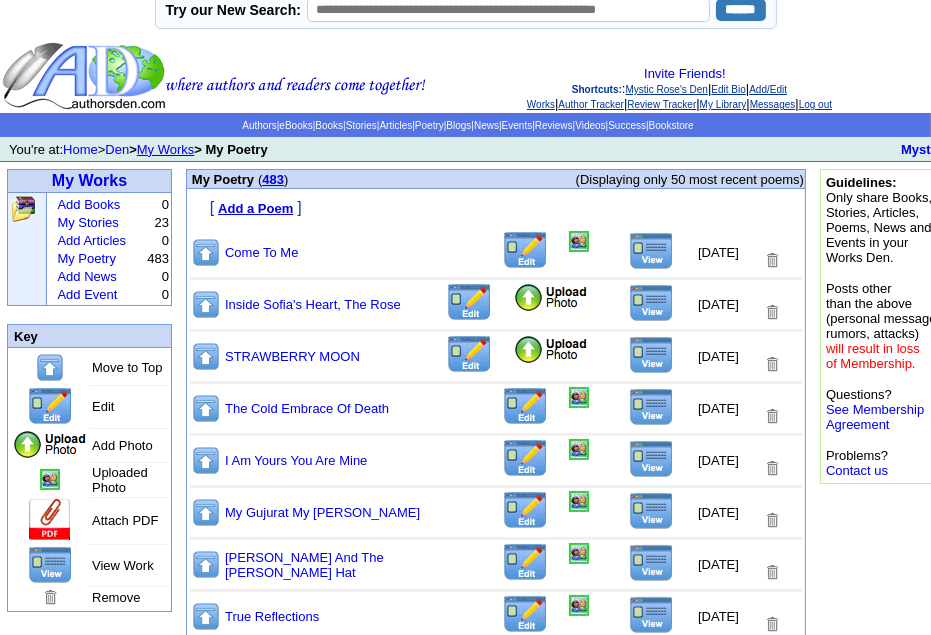 scroll, scrollTop: 0, scrollLeft: 0, axis: both 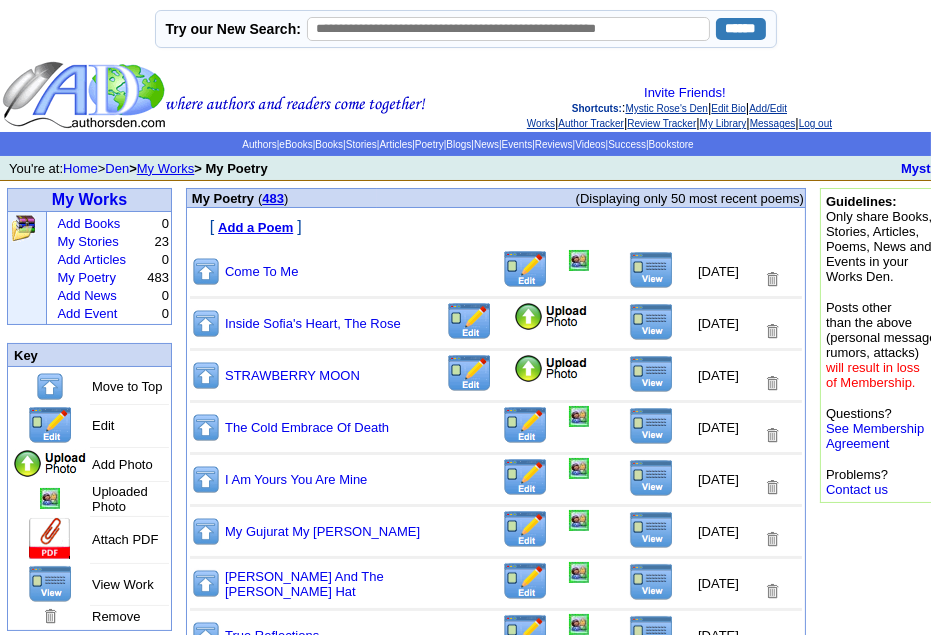 click on "Add a Poem" at bounding box center (255, 227) 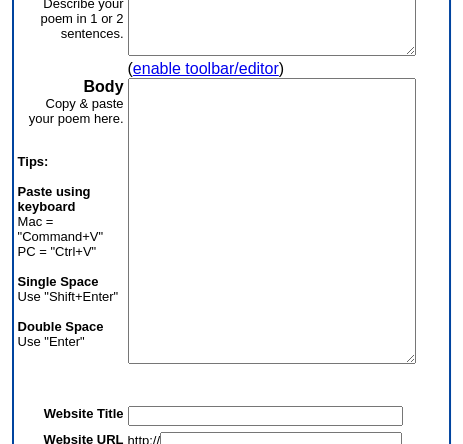 scroll, scrollTop: 296, scrollLeft: 0, axis: vertical 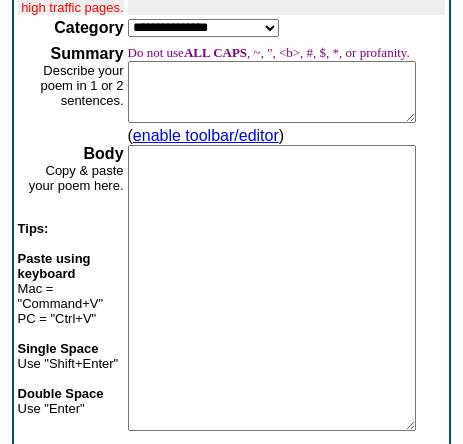 click at bounding box center [272, 288] 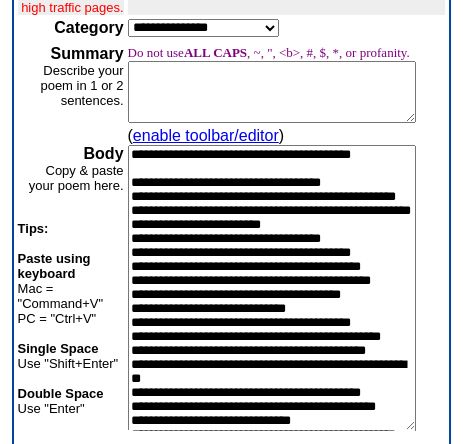 scroll, scrollTop: 405, scrollLeft: 0, axis: vertical 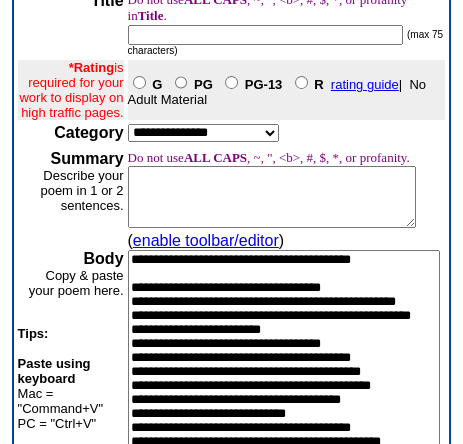 drag, startPoint x: 176, startPoint y: 289, endPoint x: 115, endPoint y: 256, distance: 69.354164 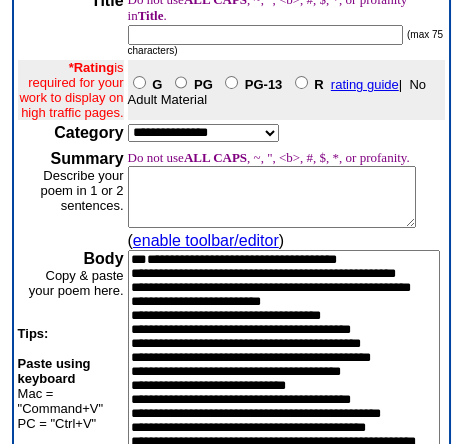 type on "**********" 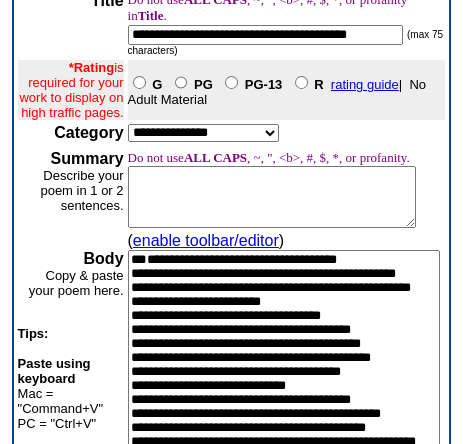 type on "**********" 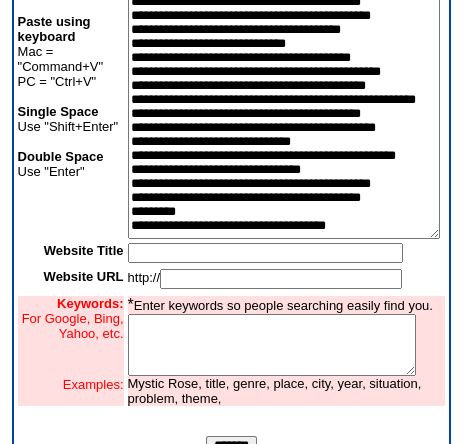 scroll, scrollTop: 597, scrollLeft: 0, axis: vertical 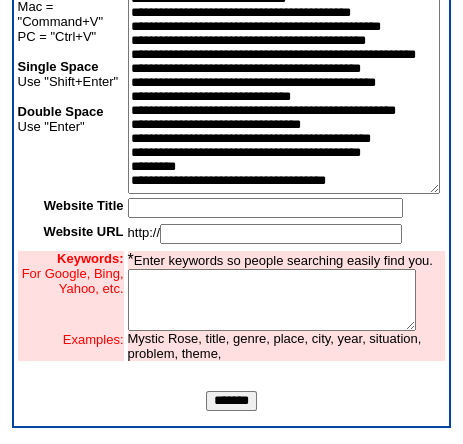 type on "**********" 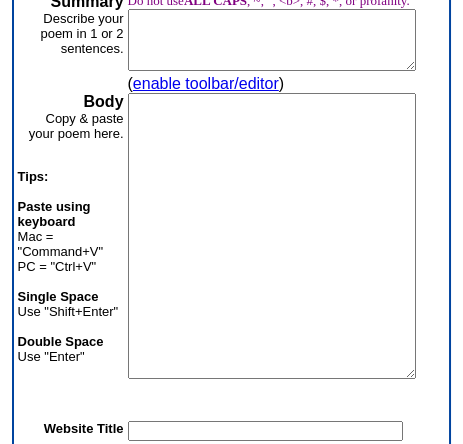 scroll, scrollTop: 301, scrollLeft: 0, axis: vertical 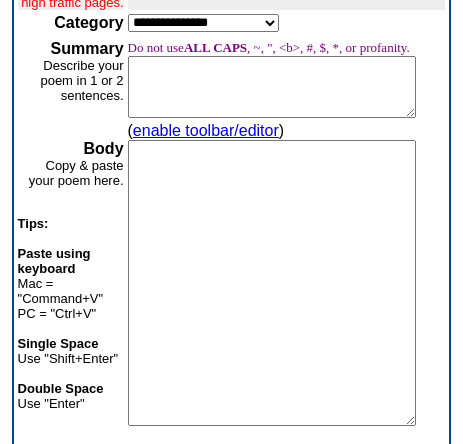 click at bounding box center (272, 283) 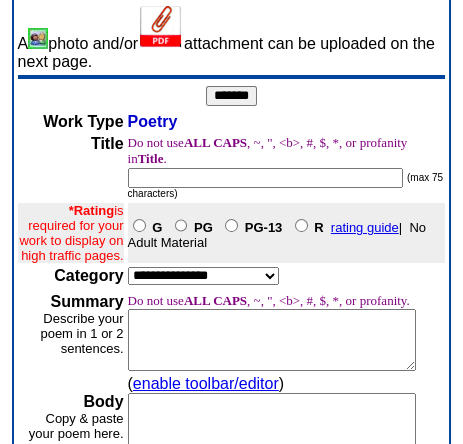 scroll, scrollTop: 370, scrollLeft: 0, axis: vertical 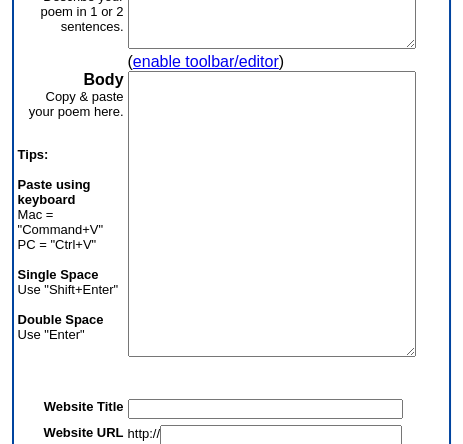 click at bounding box center [272, 214] 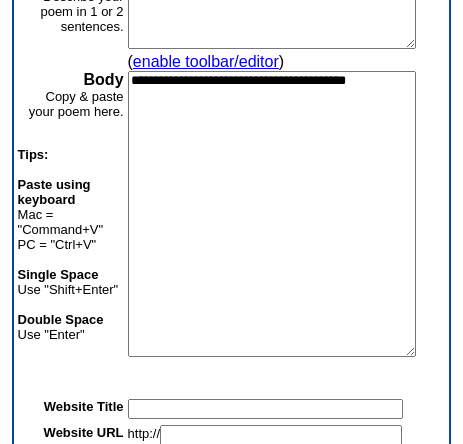 drag, startPoint x: 205, startPoint y: 127, endPoint x: 130, endPoint y: 57, distance: 102.59142 